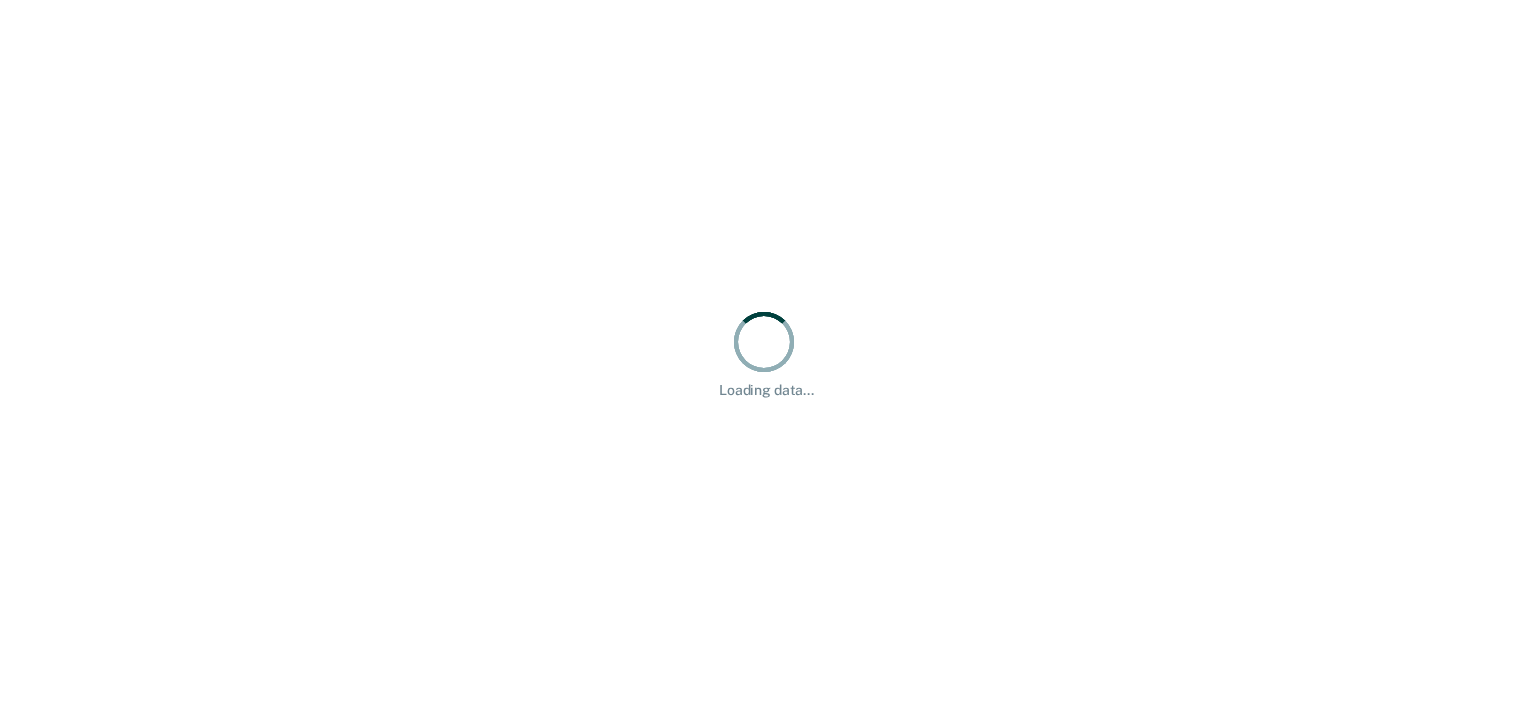 scroll, scrollTop: 0, scrollLeft: 0, axis: both 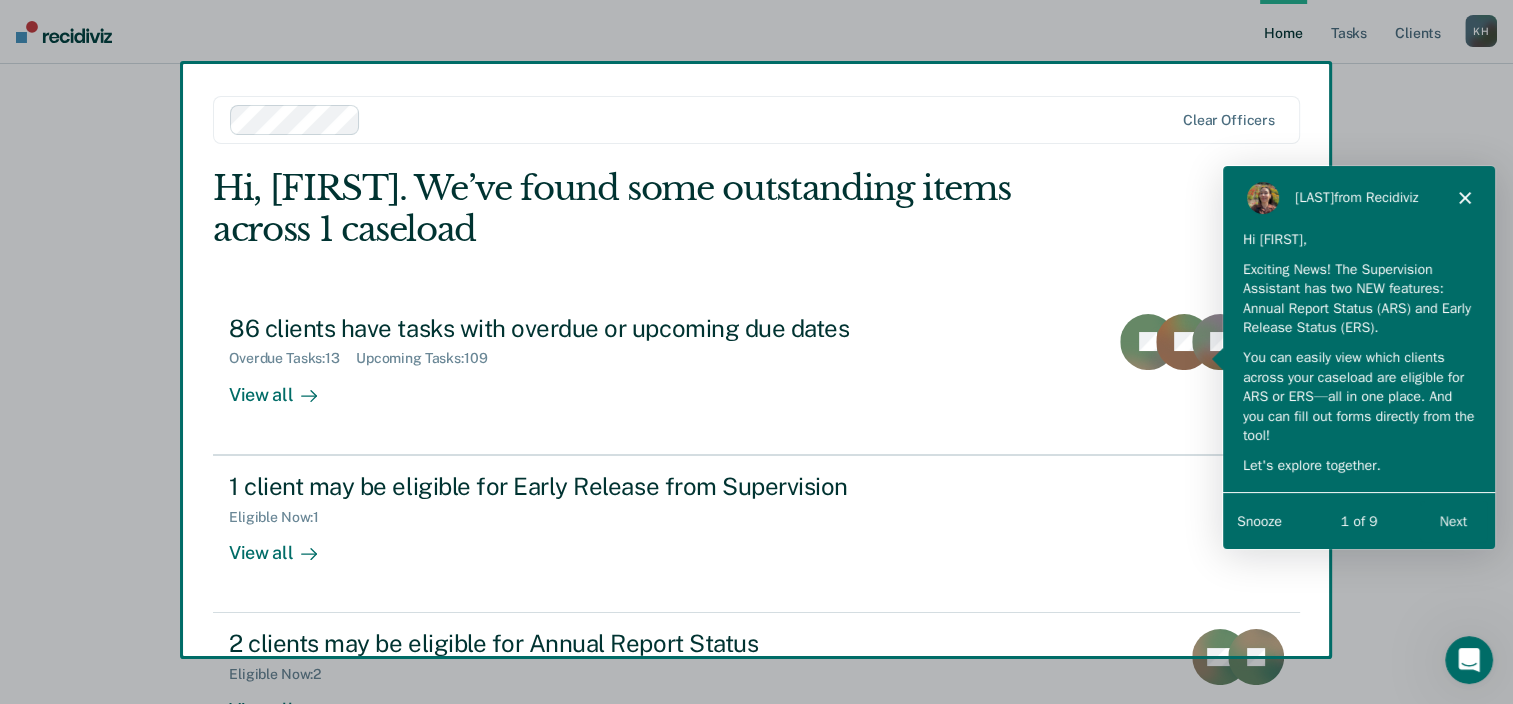 click 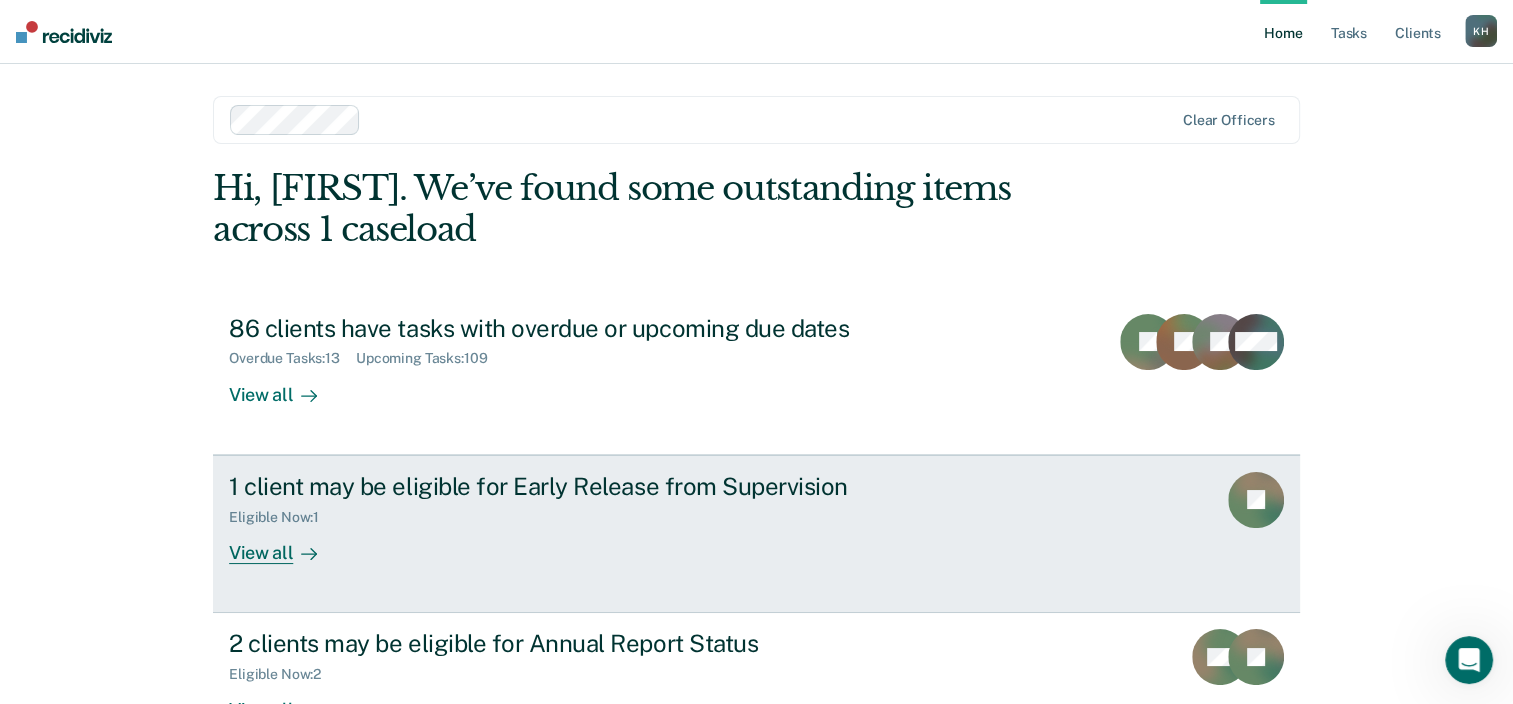 click on "View all" at bounding box center [285, 544] 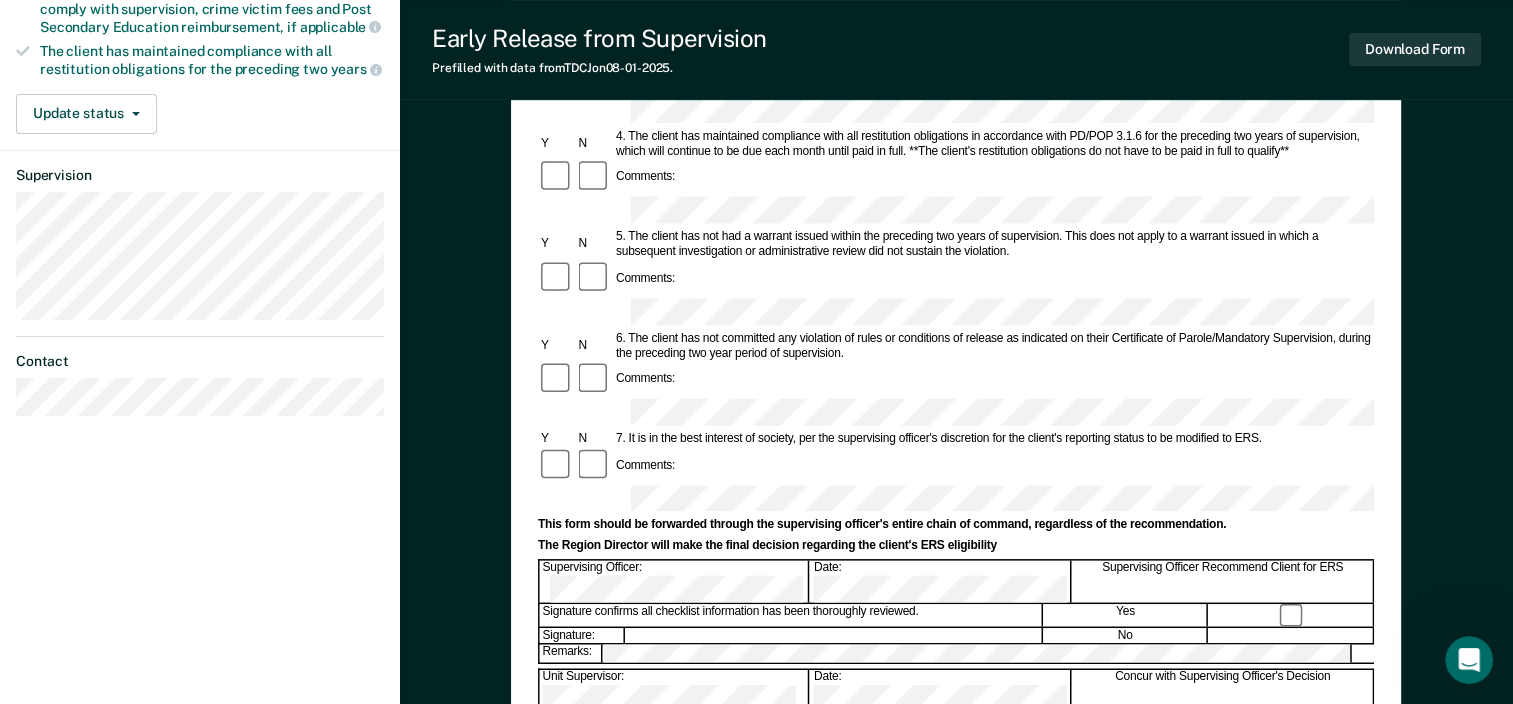 scroll, scrollTop: 543, scrollLeft: 0, axis: vertical 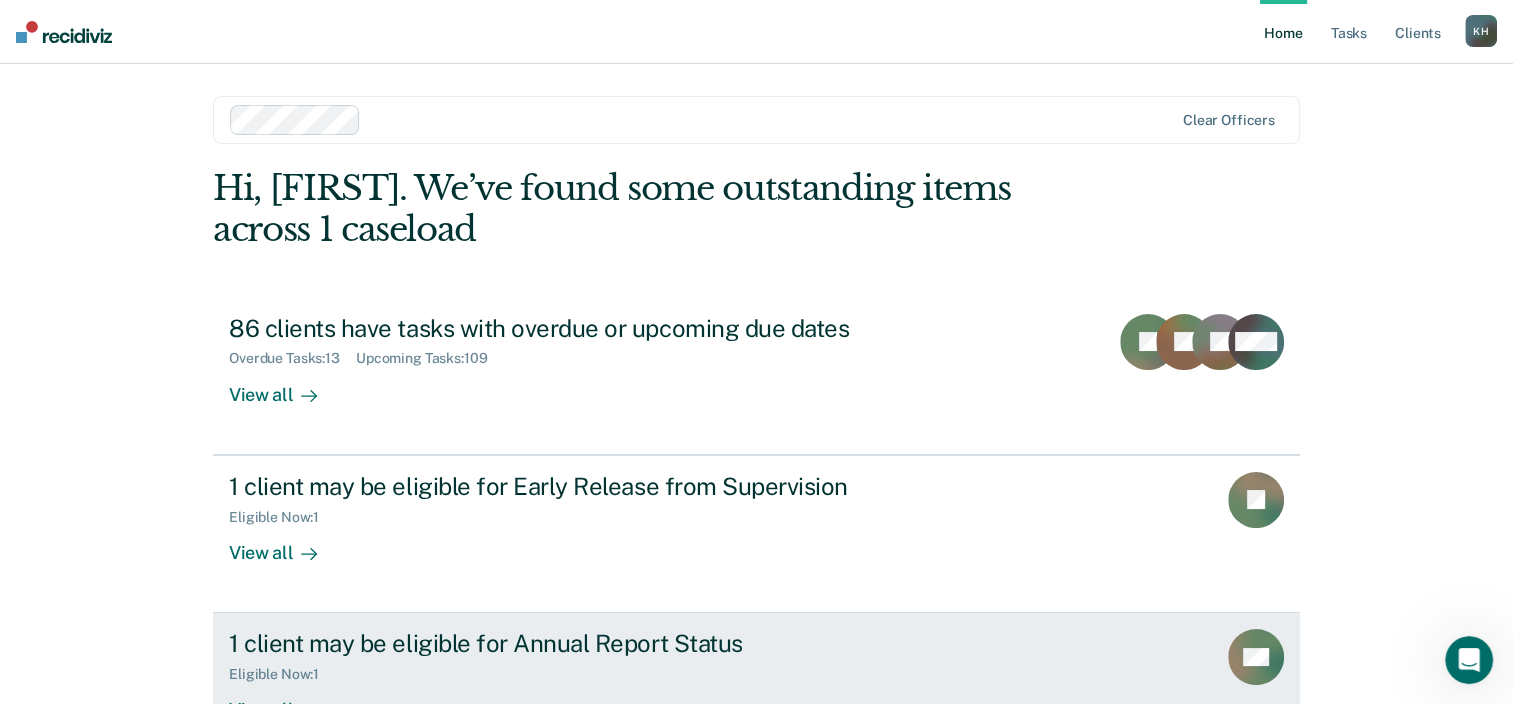 click on "1 client may be eligible for Annual Report Status Eligible Now : 1 View all RD" at bounding box center [756, 691] 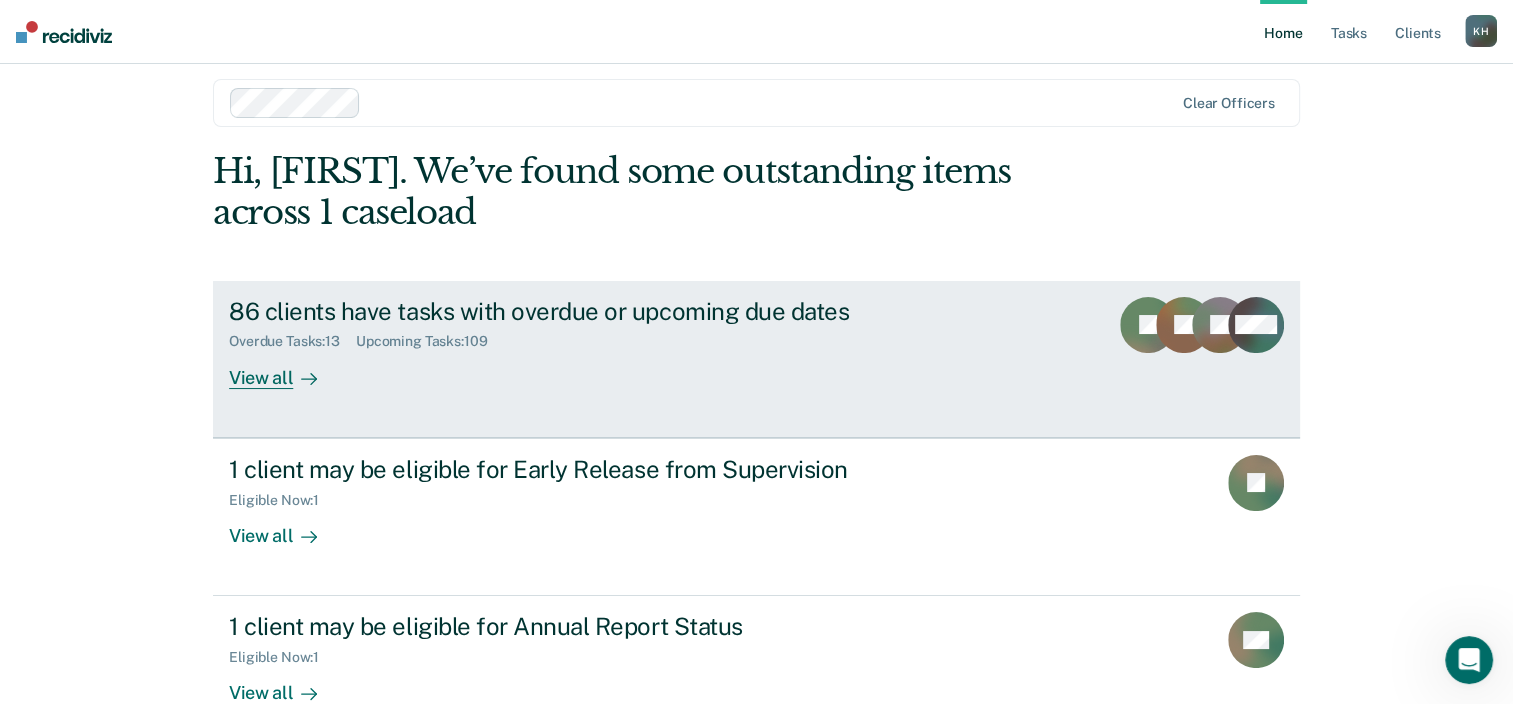 scroll, scrollTop: 15, scrollLeft: 0, axis: vertical 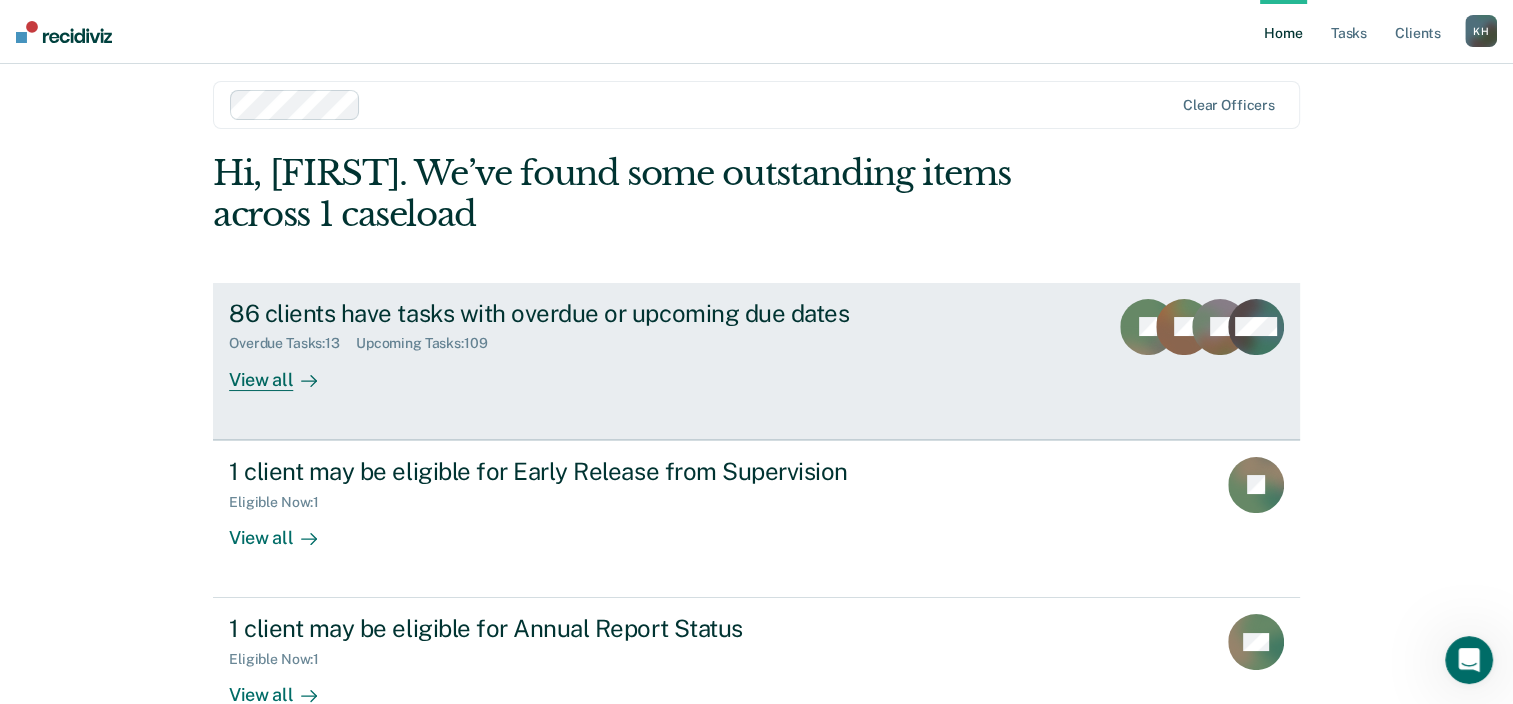 click on "View all" at bounding box center (285, 371) 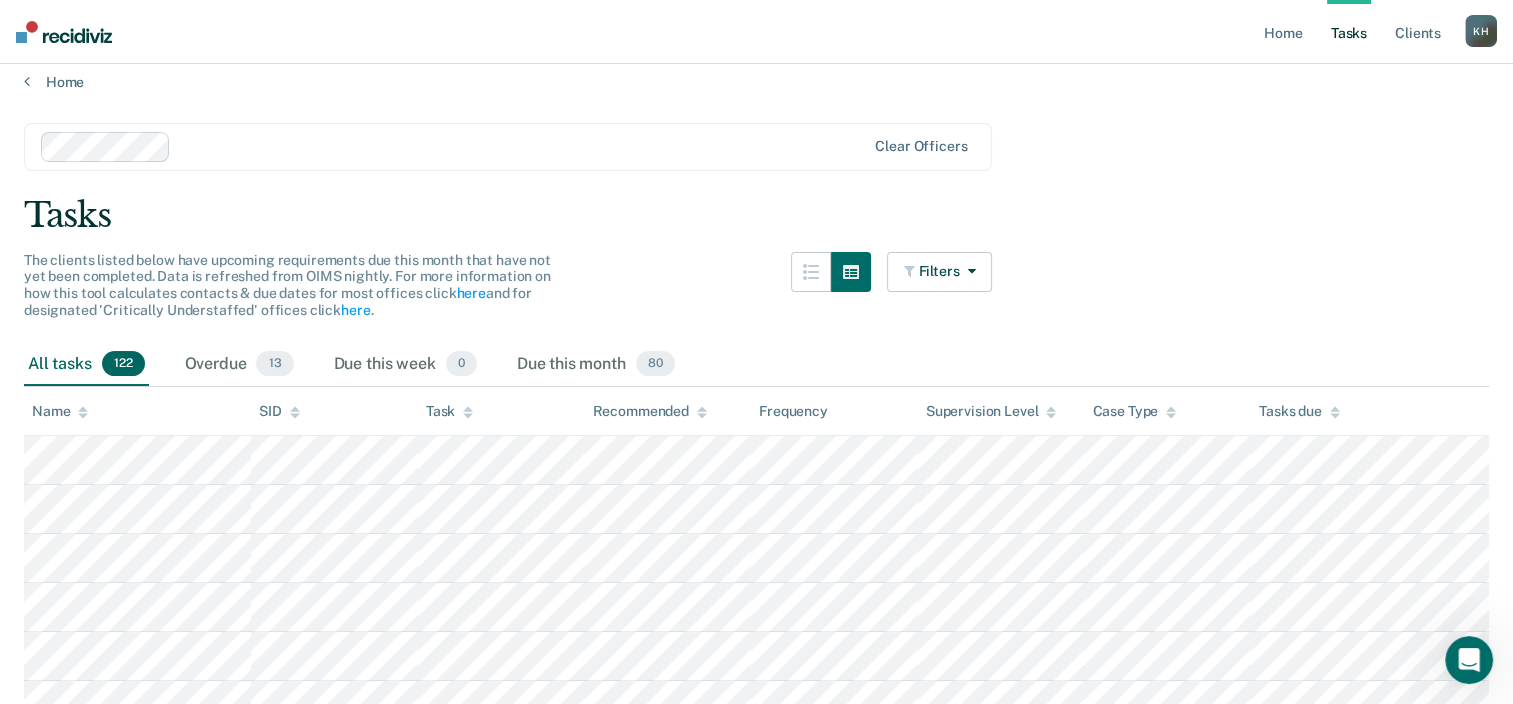 scroll, scrollTop: 0, scrollLeft: 0, axis: both 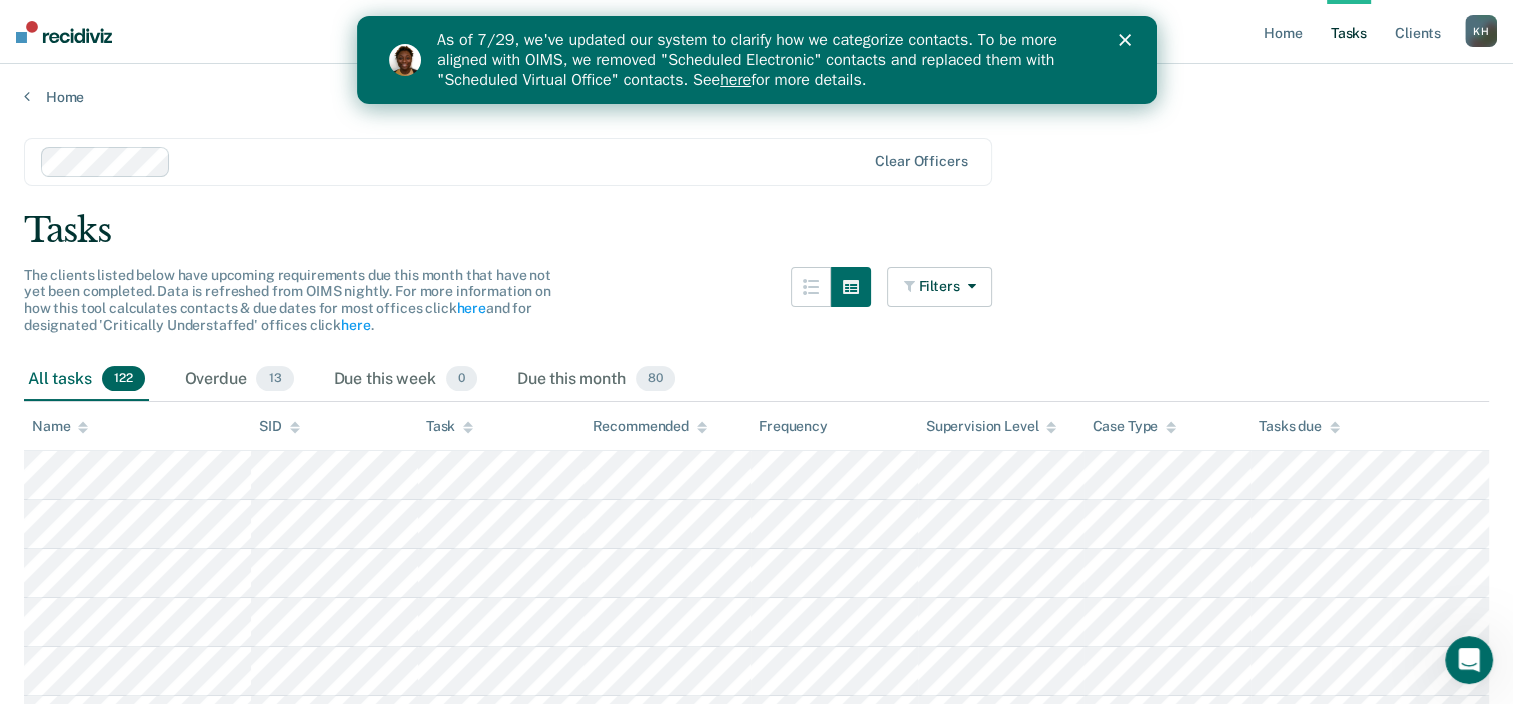 click 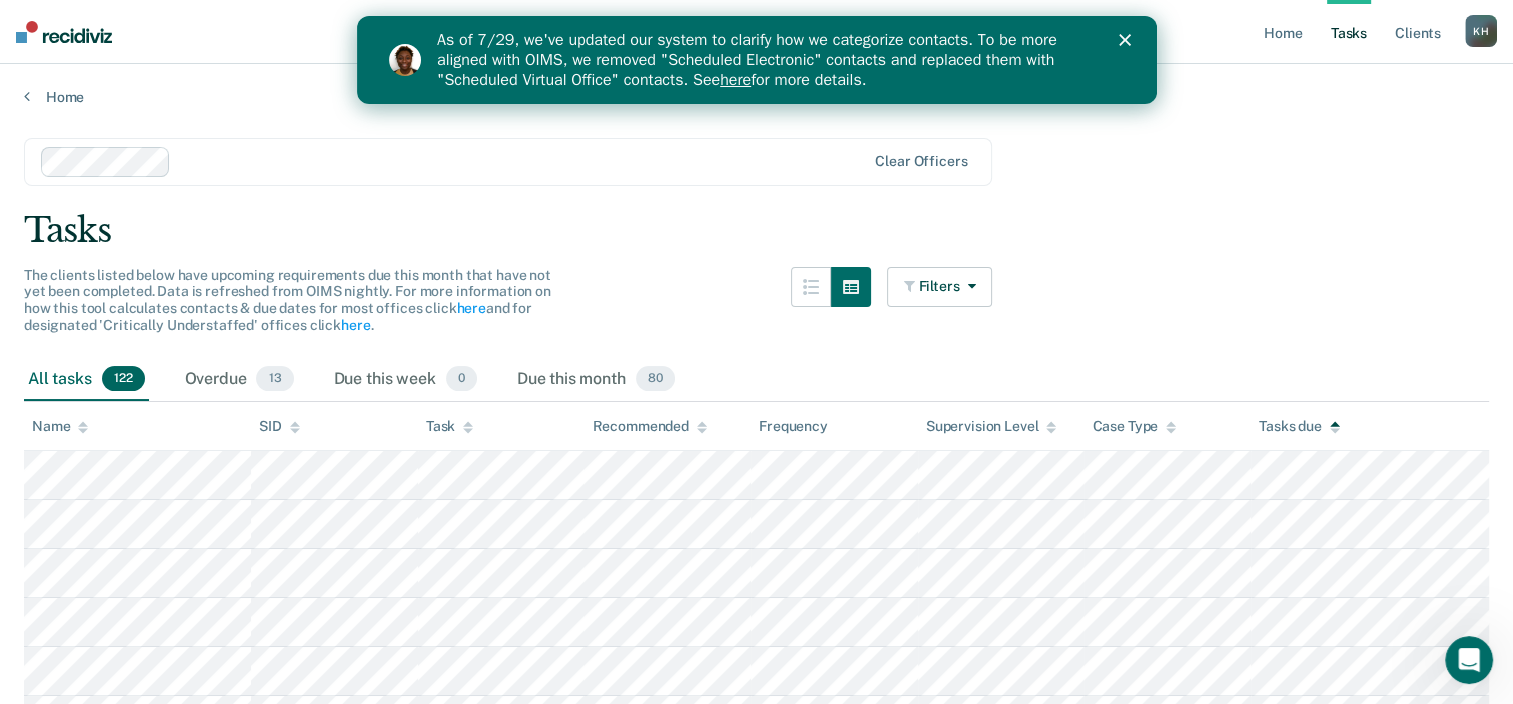 click 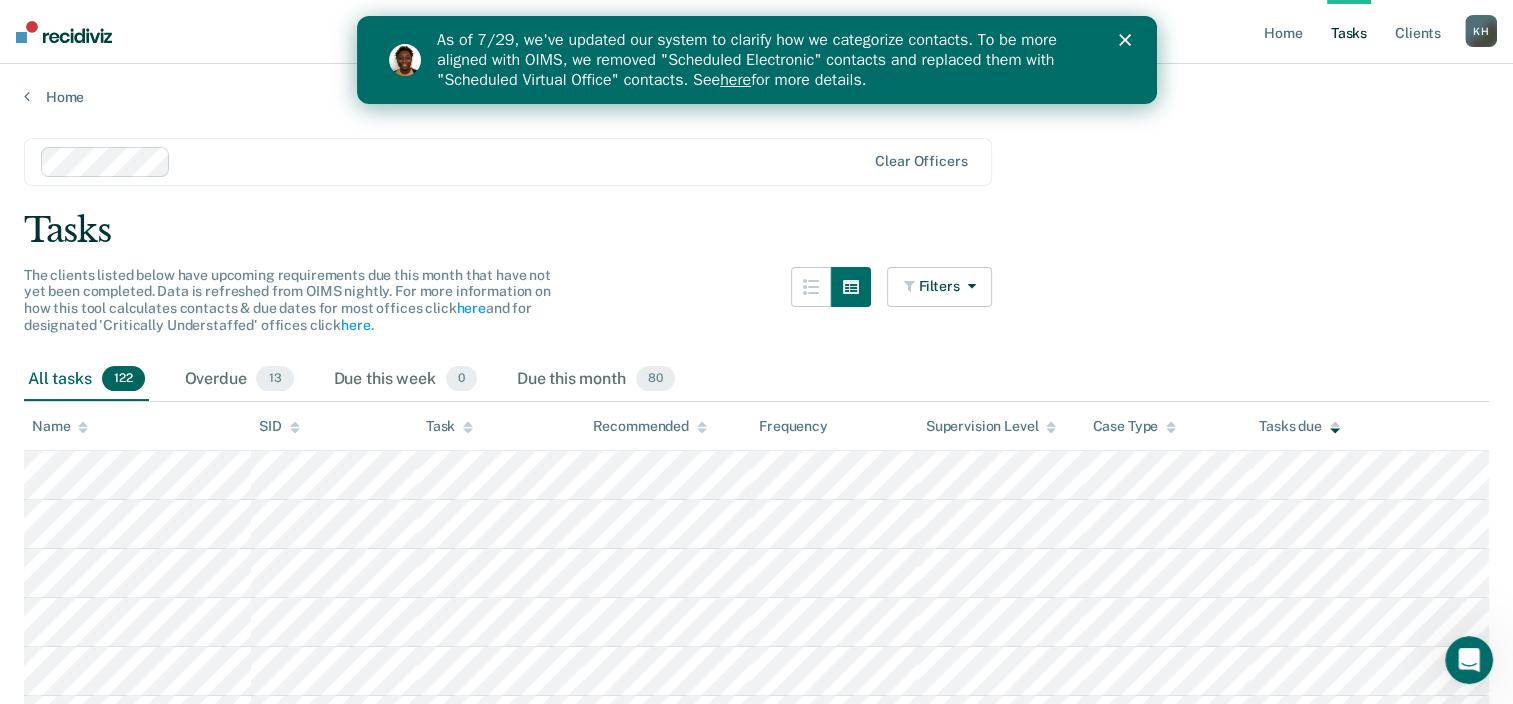 click 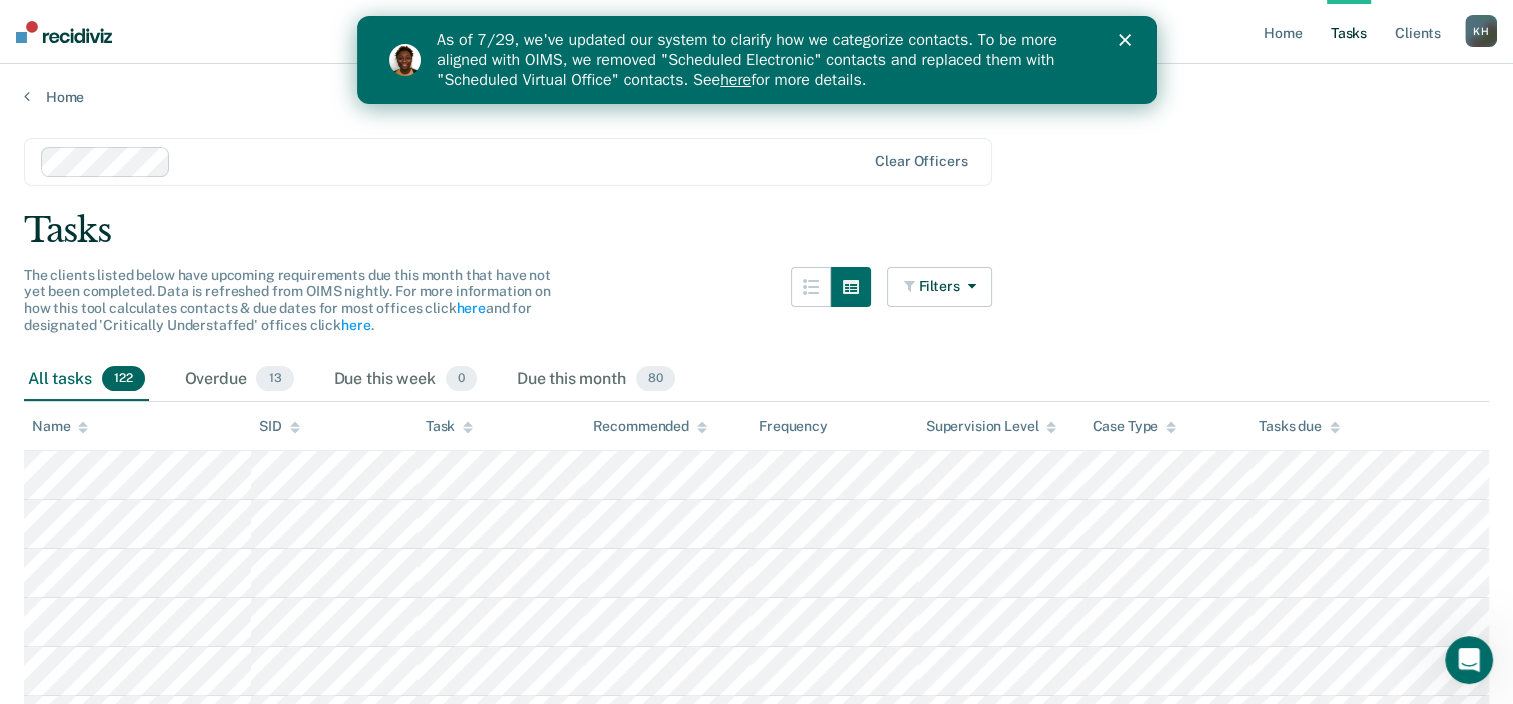 click 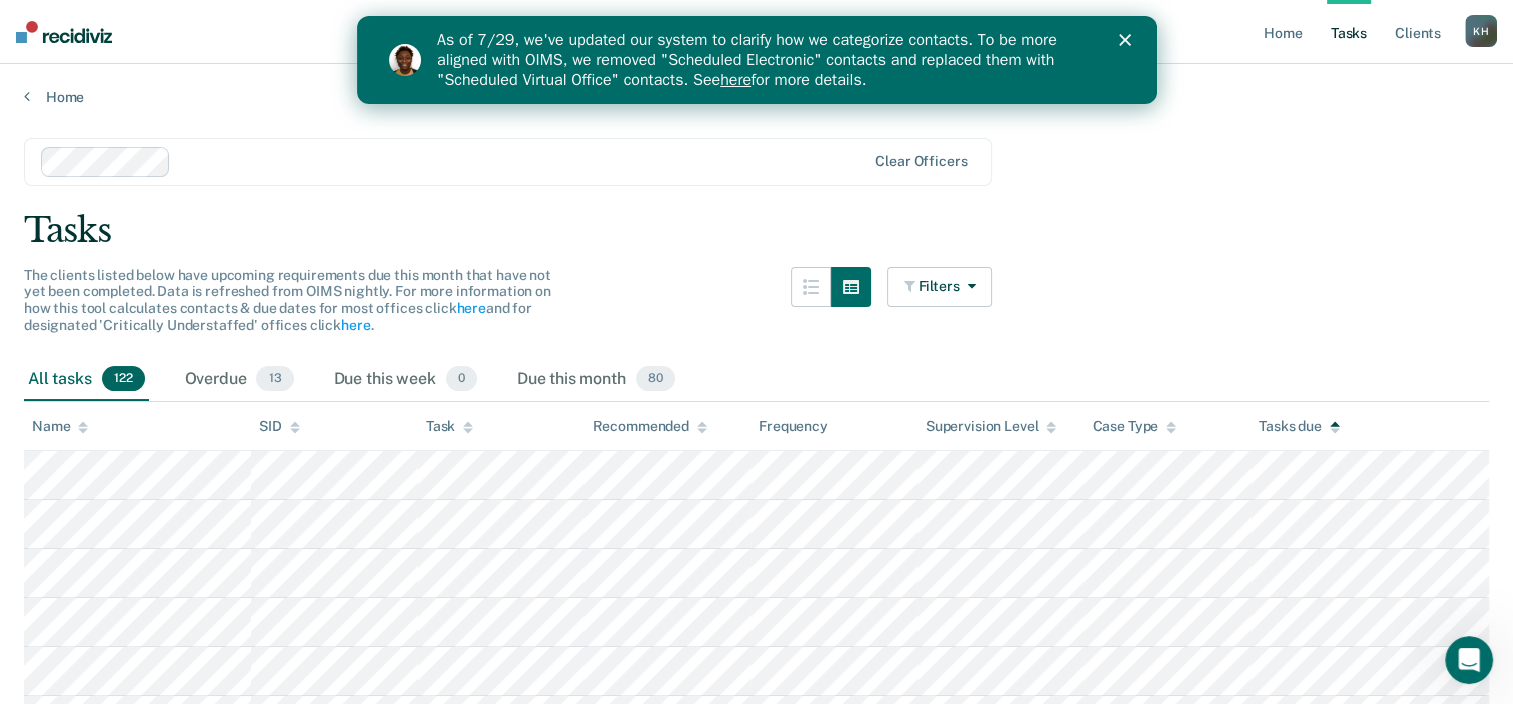 click 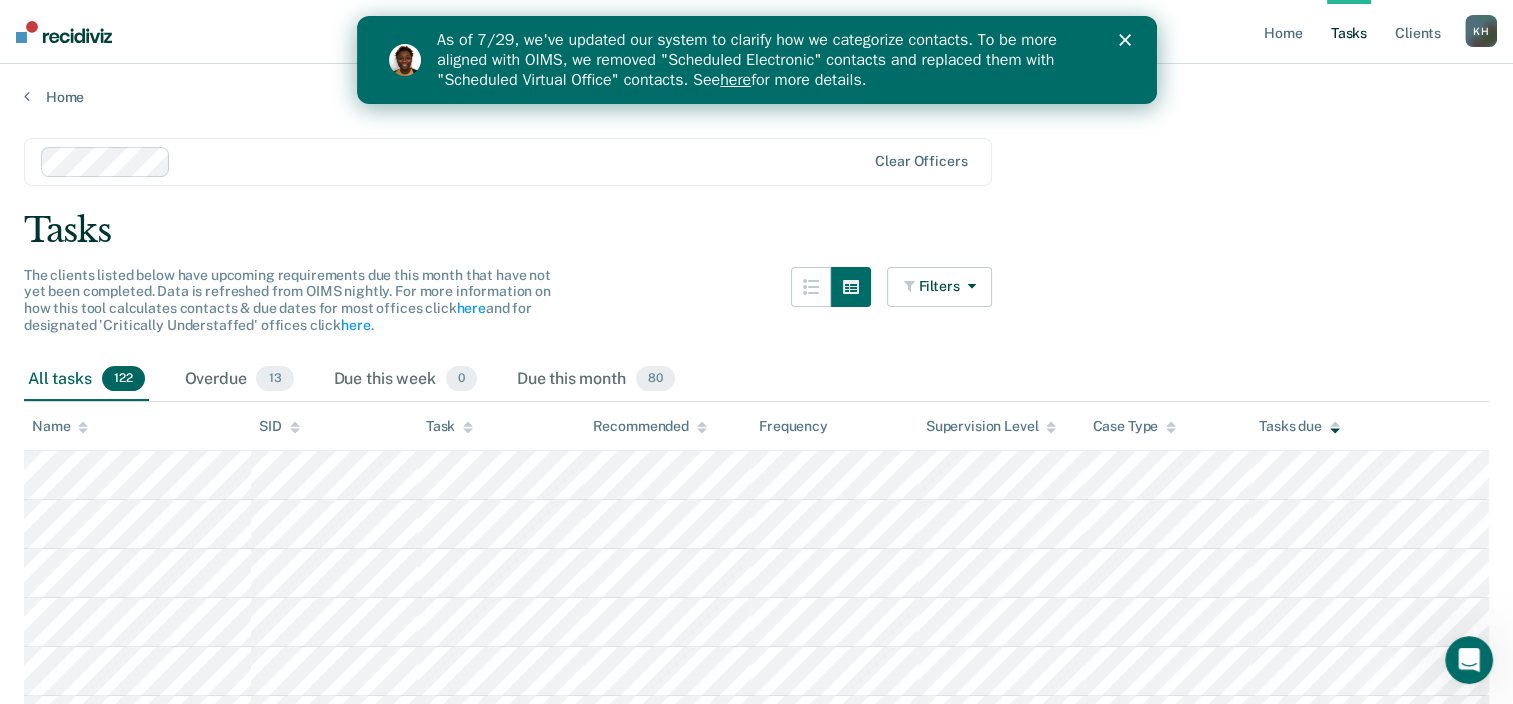 click 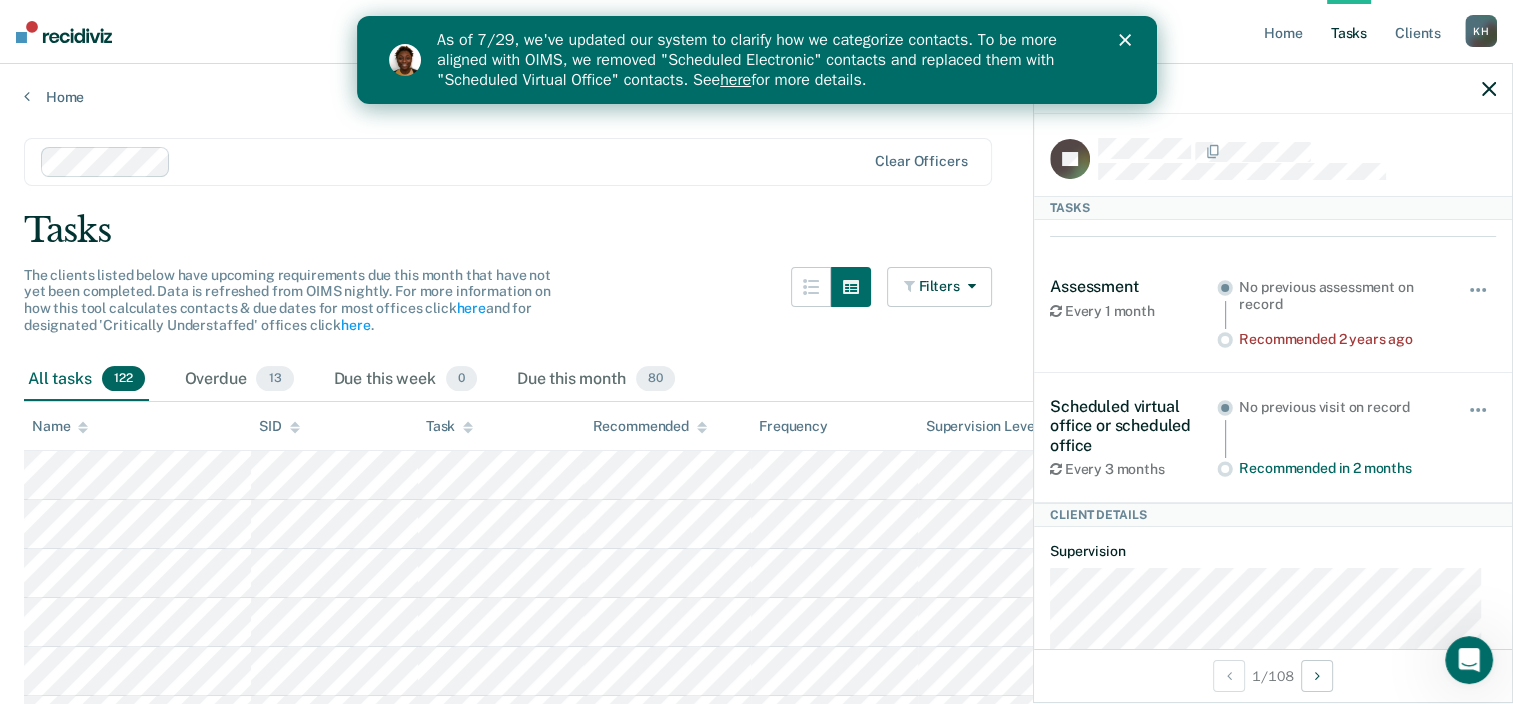 click 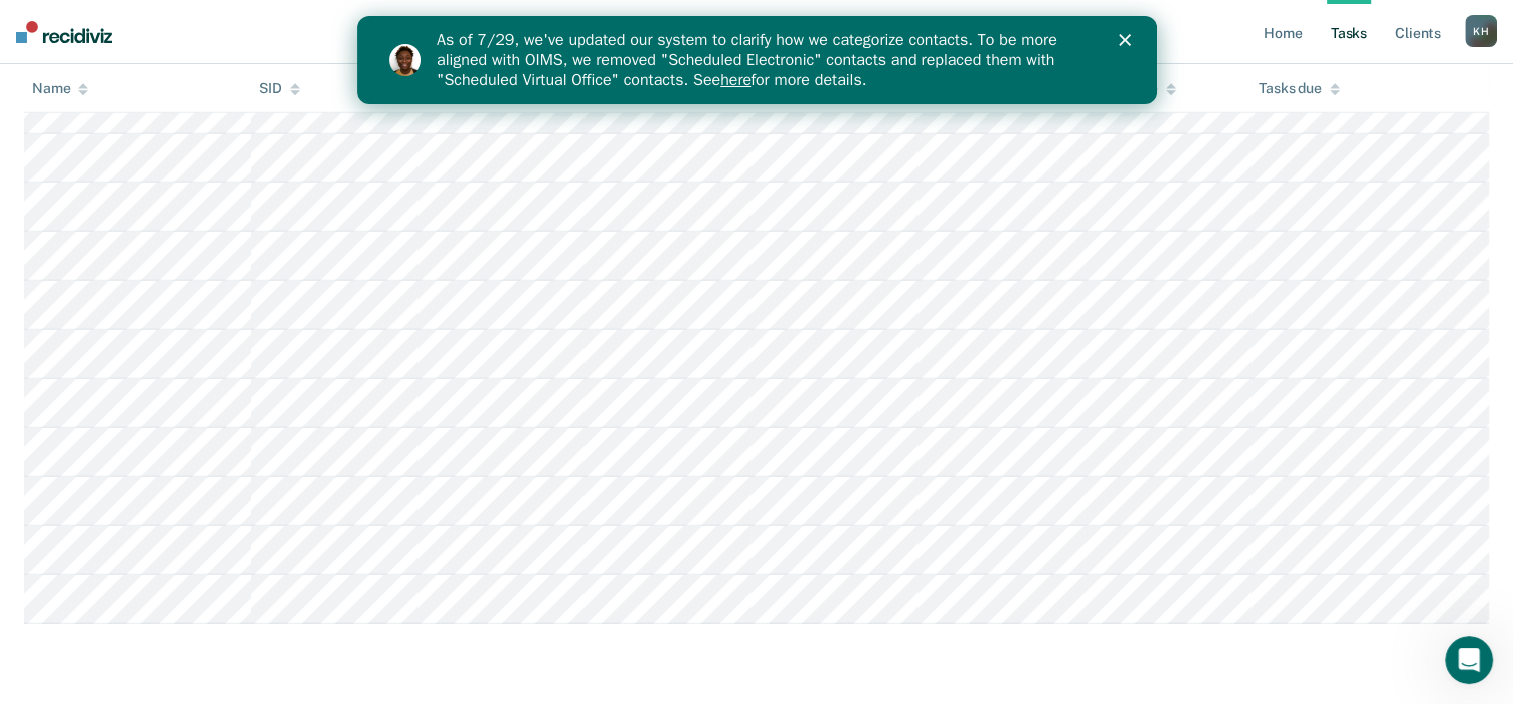 scroll, scrollTop: 6201, scrollLeft: 0, axis: vertical 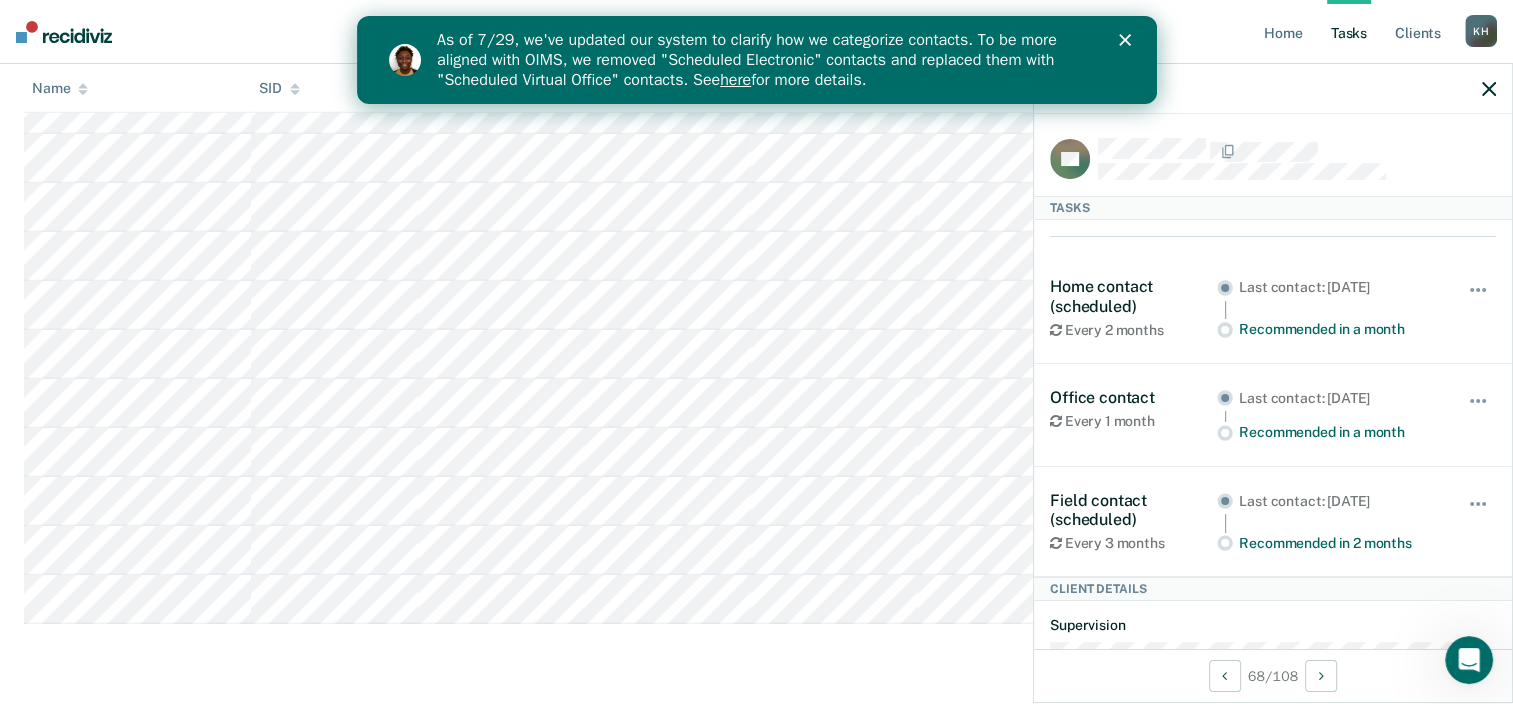 click at bounding box center [1273, 89] 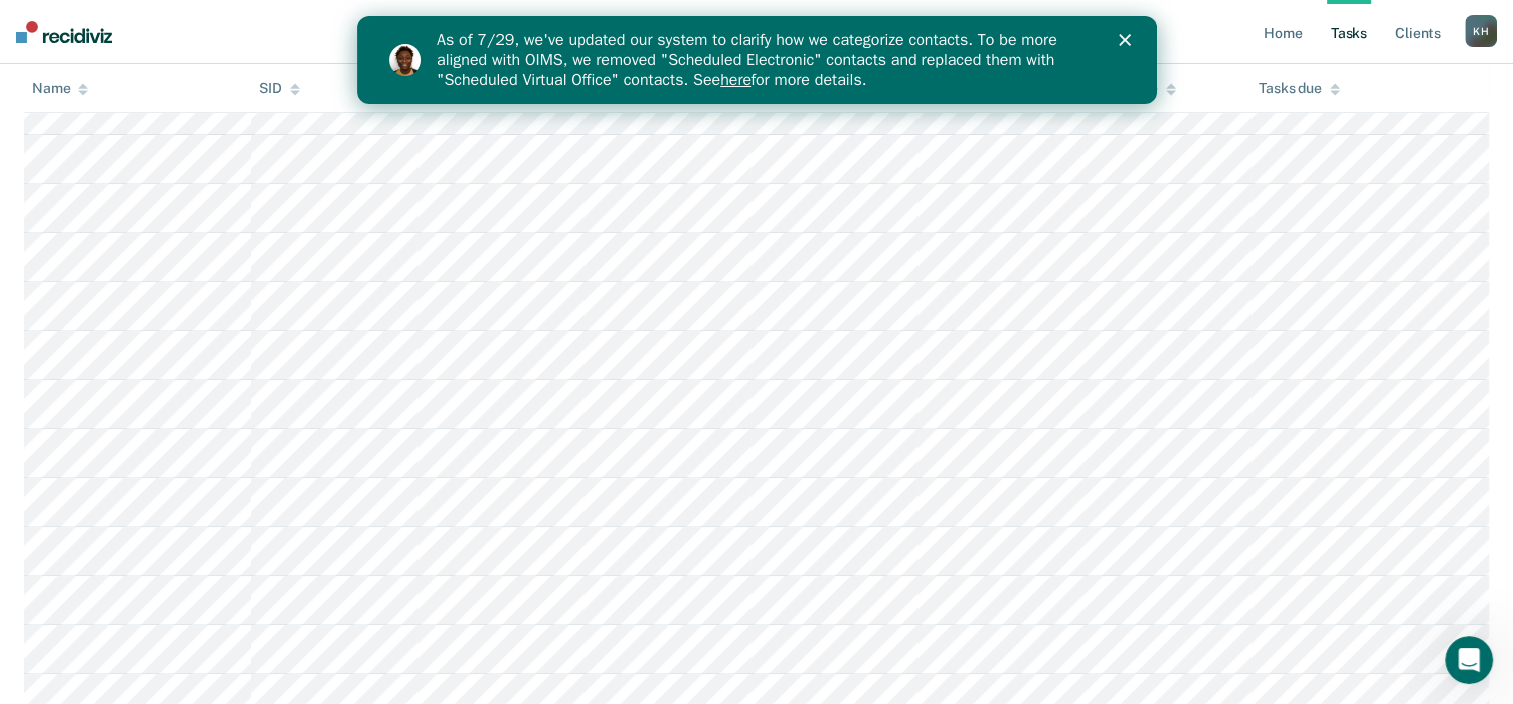 scroll, scrollTop: 781, scrollLeft: 0, axis: vertical 